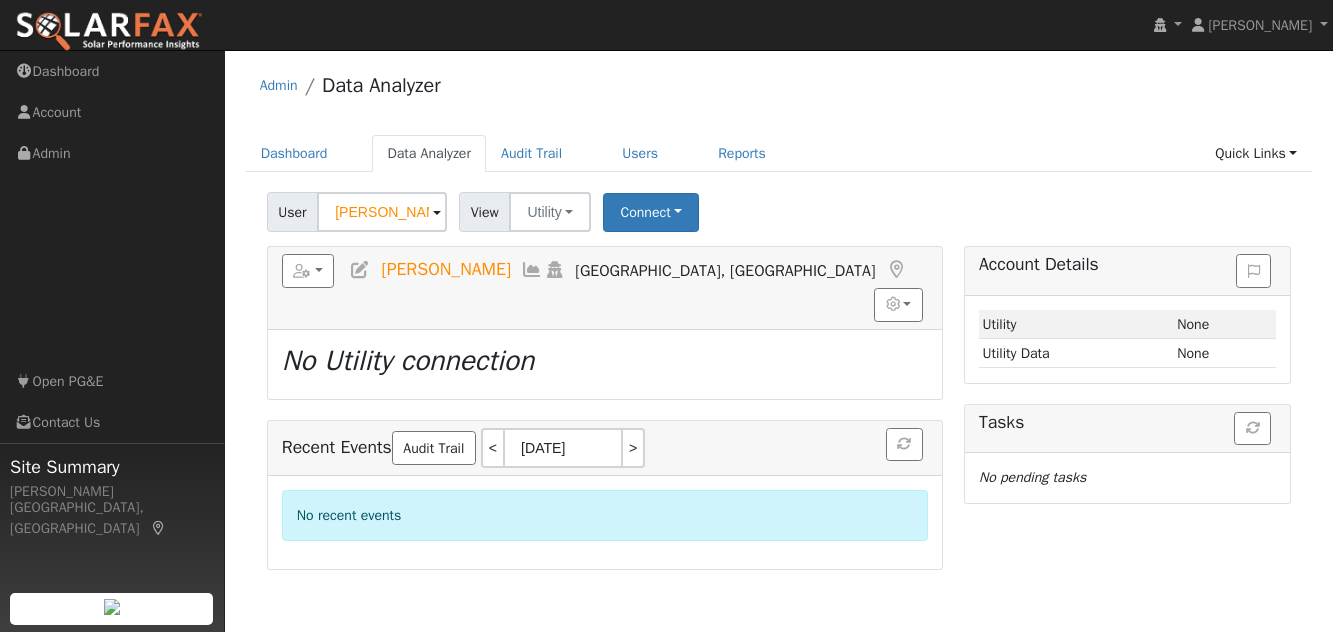 scroll, scrollTop: 0, scrollLeft: 0, axis: both 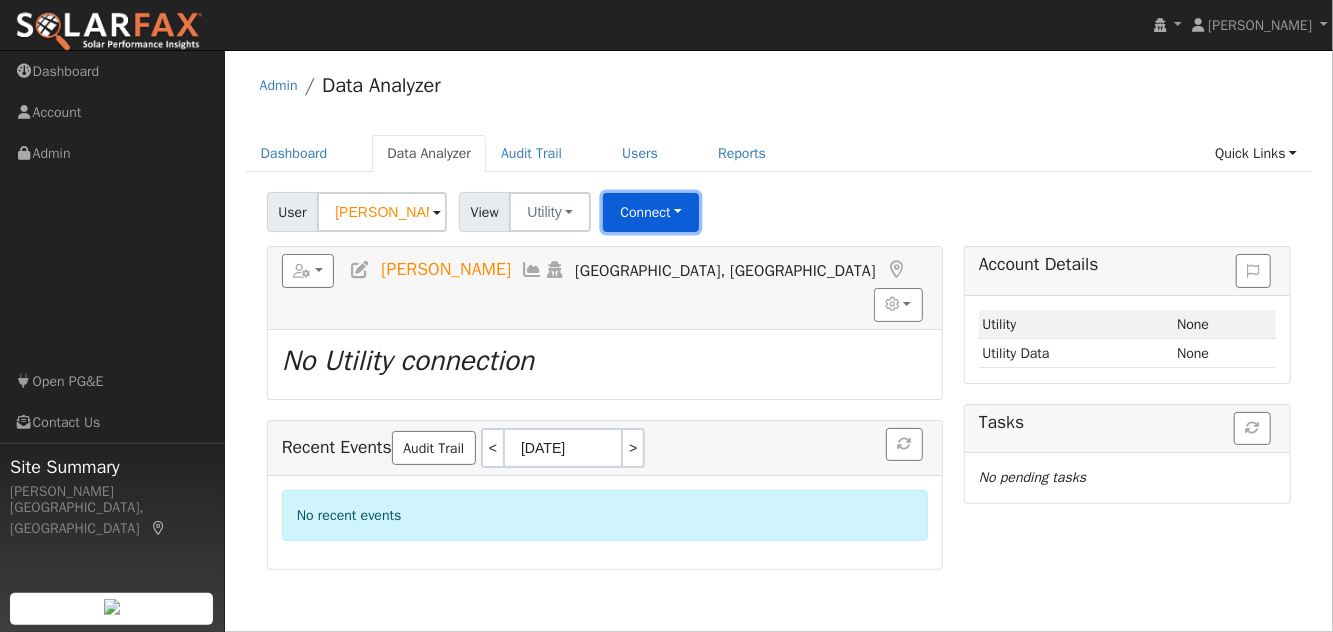 click on "Connect" at bounding box center (651, 212) 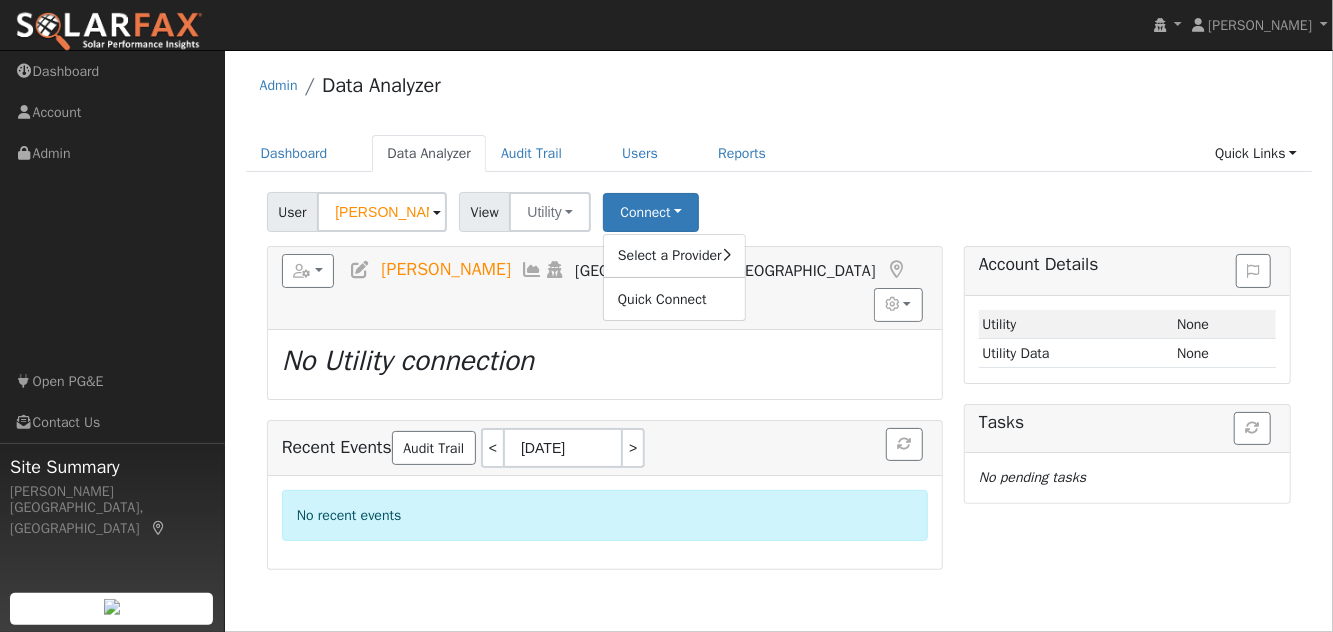 click on "User Bryant Bradanini Account   Default Account Default Account 111 Sterling Court, Grass Valley, CA 95949 Primary Account Dates  <  06/30/2025 07/13/2025 > View Utility Utility Solar Connect Select a Provider  Quick Connect Switch PG&E meter to Unknown (Usage Point). This will delete all of the current meter data and pull new meter data. Be careful: this cannot be undone.  Cancel   Confirm  No" at bounding box center [779, 208] 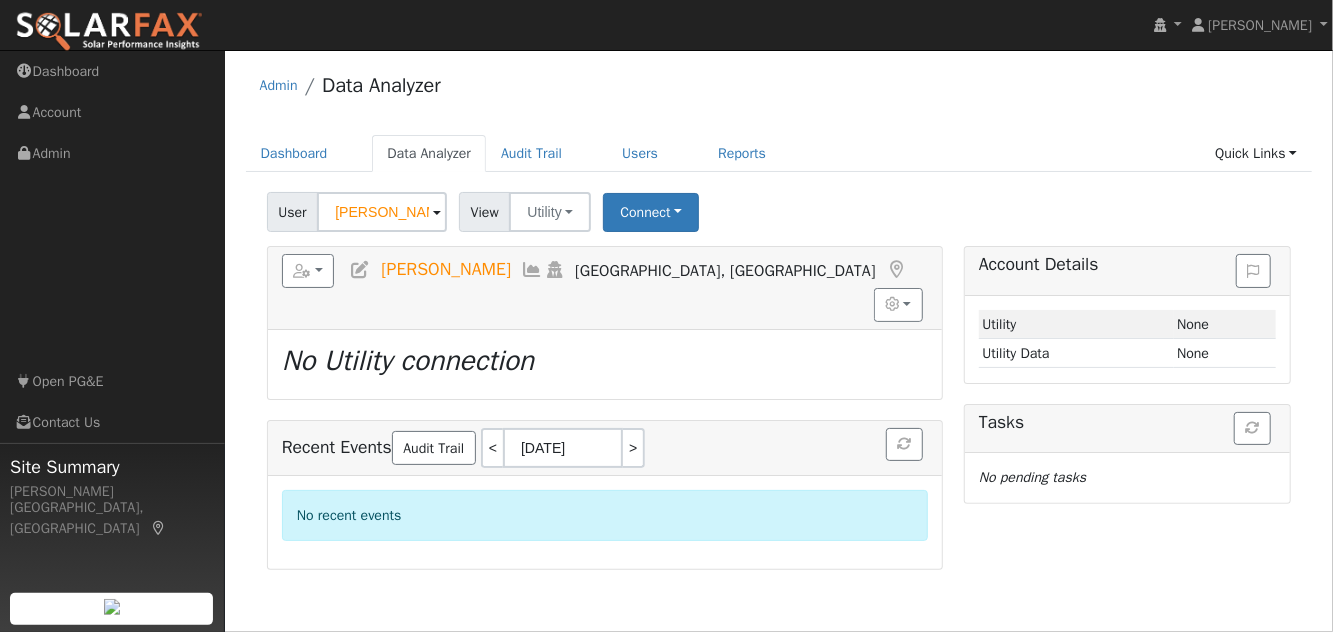 click on "[PERSON_NAME]" at bounding box center (446, 270) 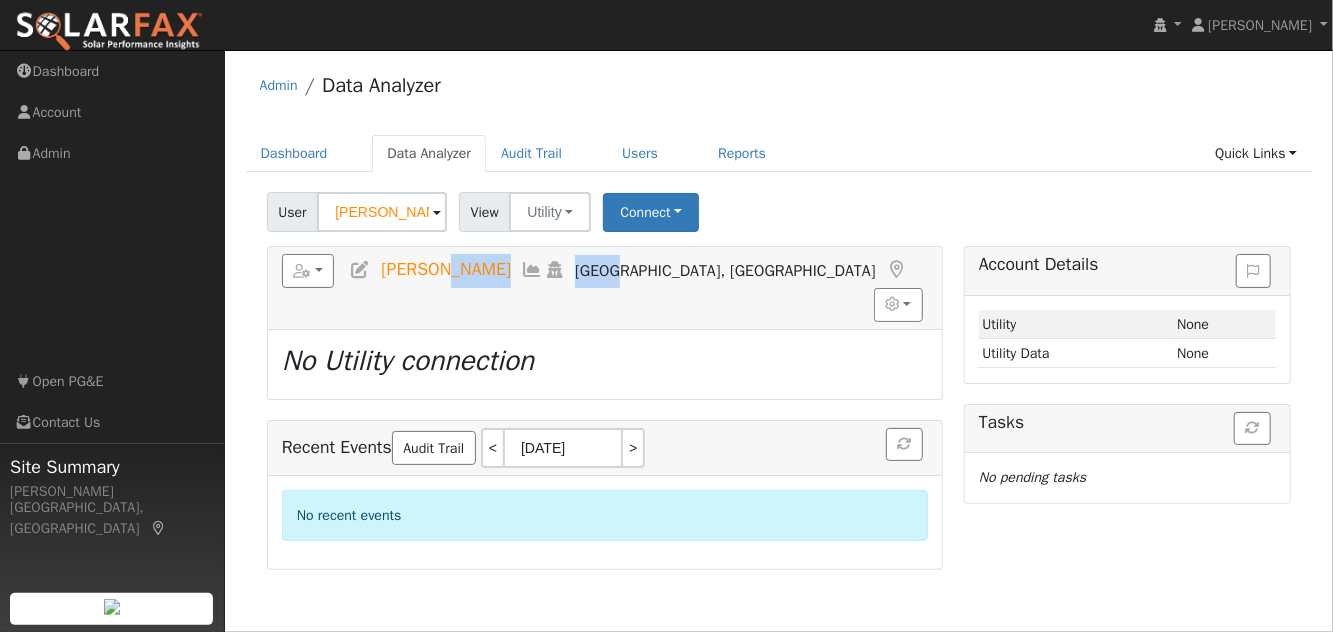 click on "User Bryant Bradanini Account   Default Account Default Account 111 Sterling Court, Grass Valley, CA 95949 Primary Account Dates  <  06/30/2025 07/13/2025 > View Utility Utility Solar Connect Select a Provider  Quick Connect Switch PG&E meter to Unknown (Usage Point). This will delete all of the current meter data and pull new meter data. Be careful: this cannot be undone.  Cancel   Confirm  No" at bounding box center [779, 208] 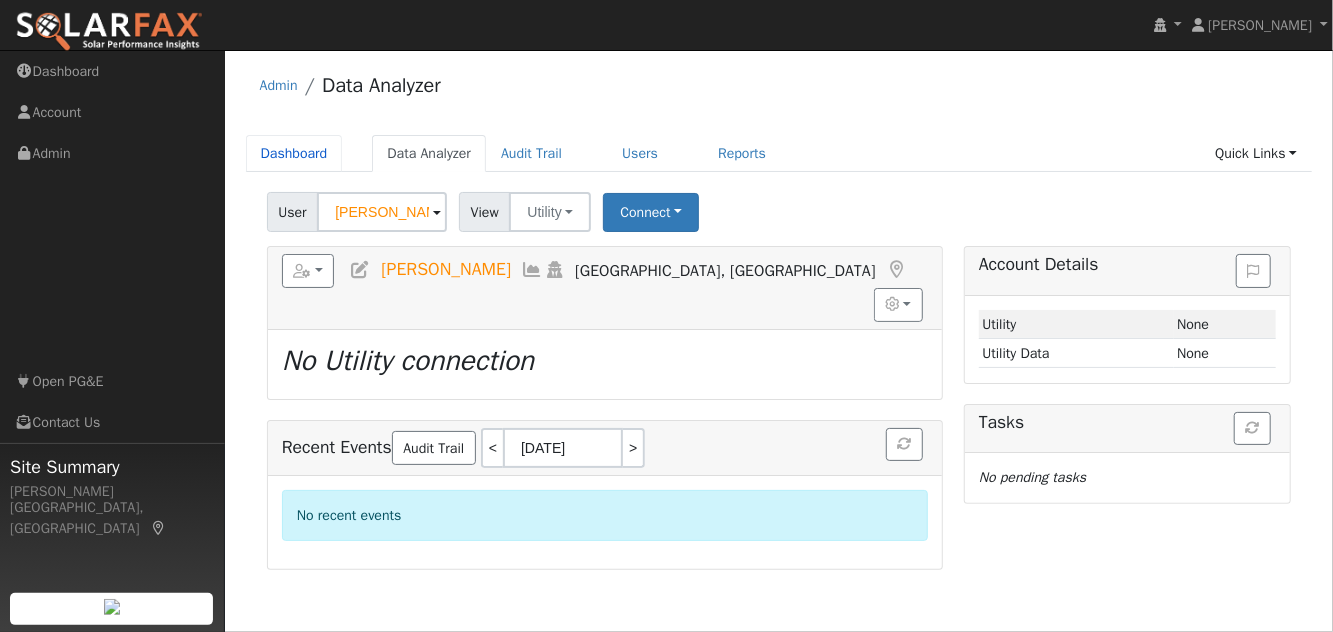 click on "Dashboard" at bounding box center [294, 153] 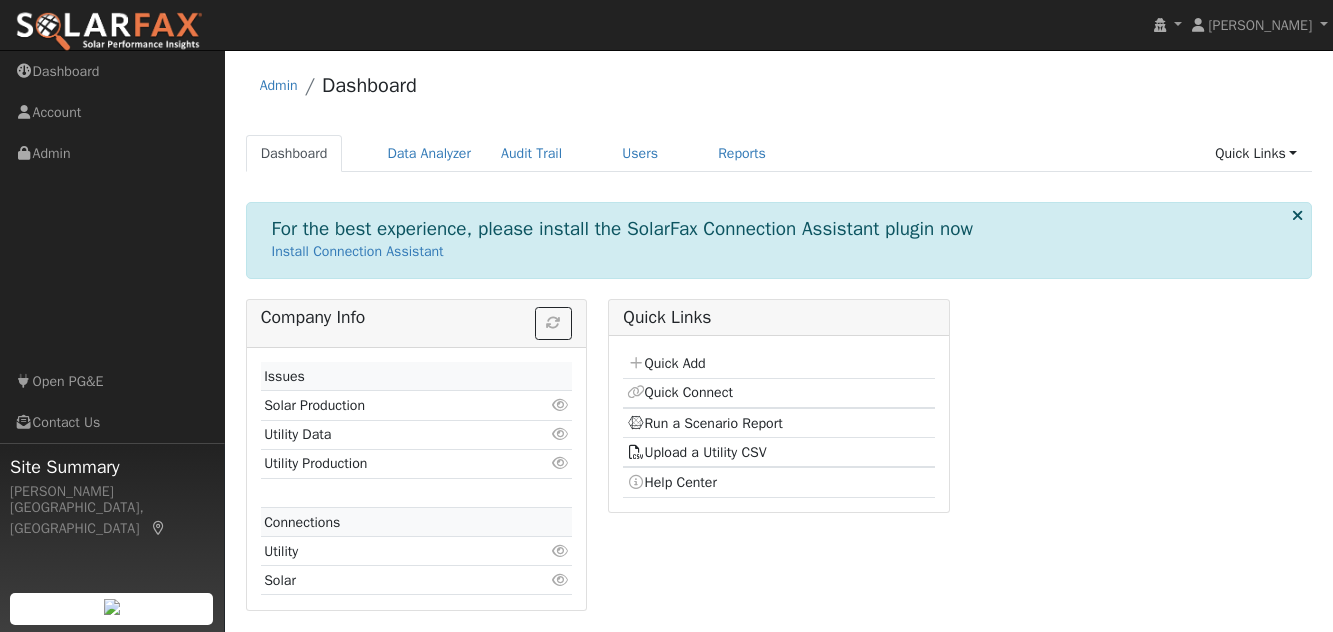 scroll, scrollTop: 0, scrollLeft: 0, axis: both 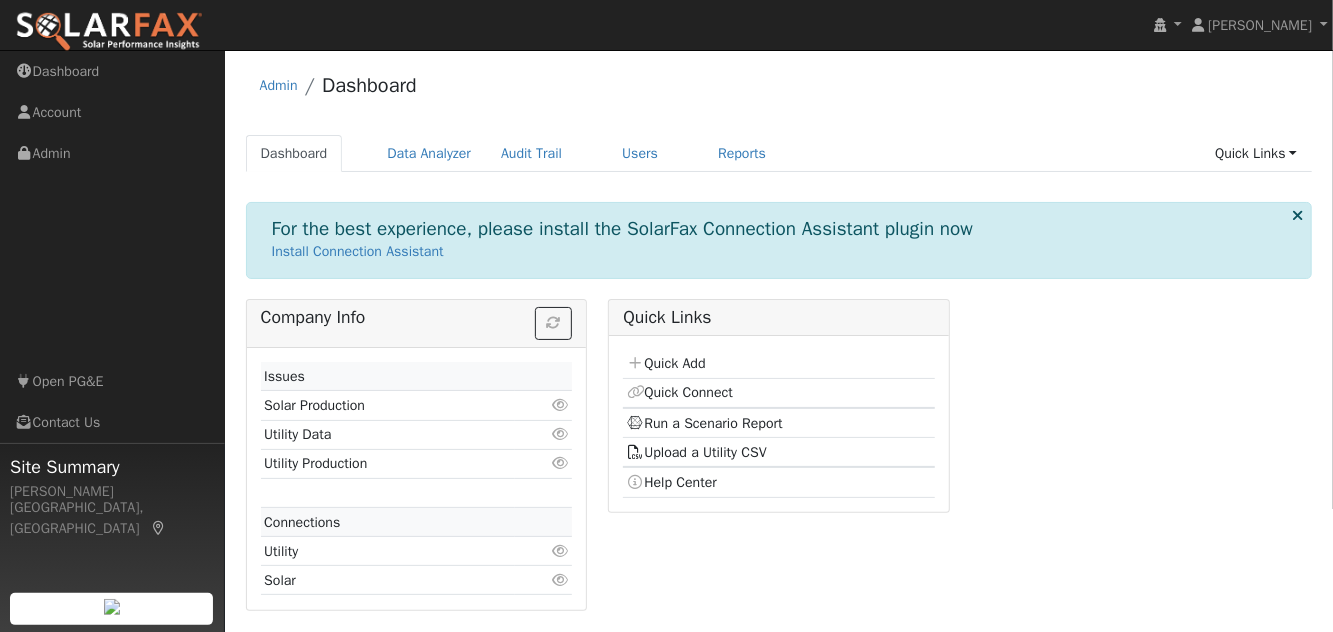 click on "Run a Scenario Report" at bounding box center [705, 423] 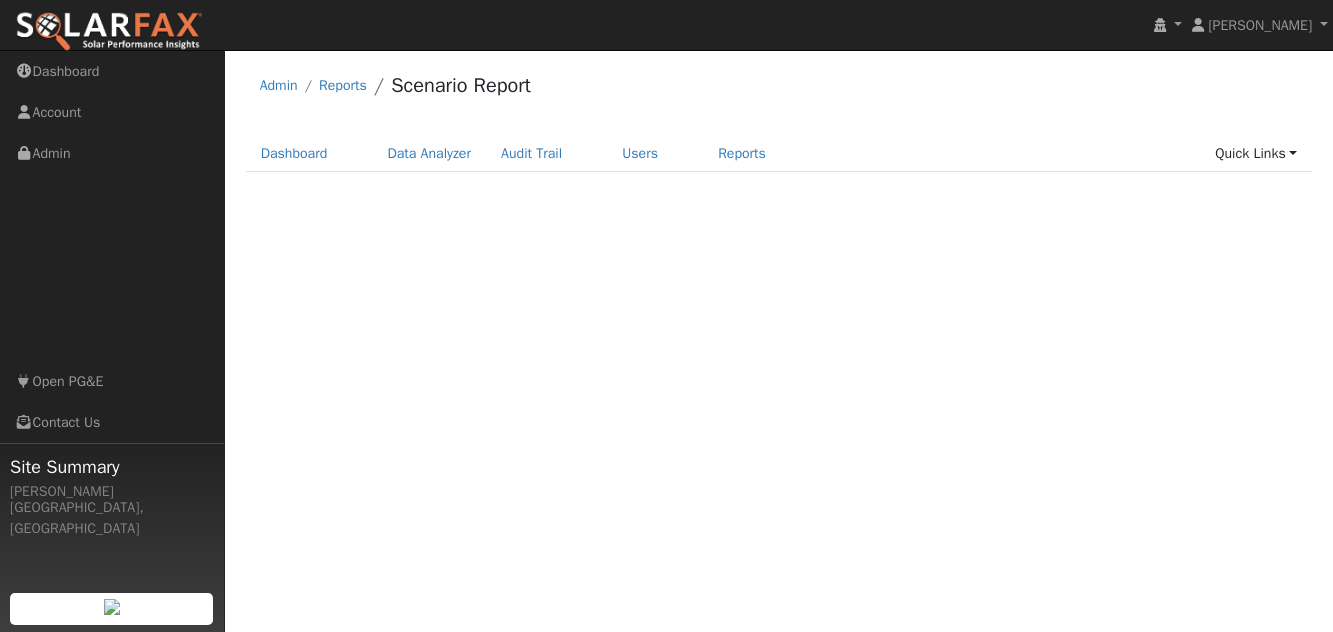 scroll, scrollTop: 0, scrollLeft: 0, axis: both 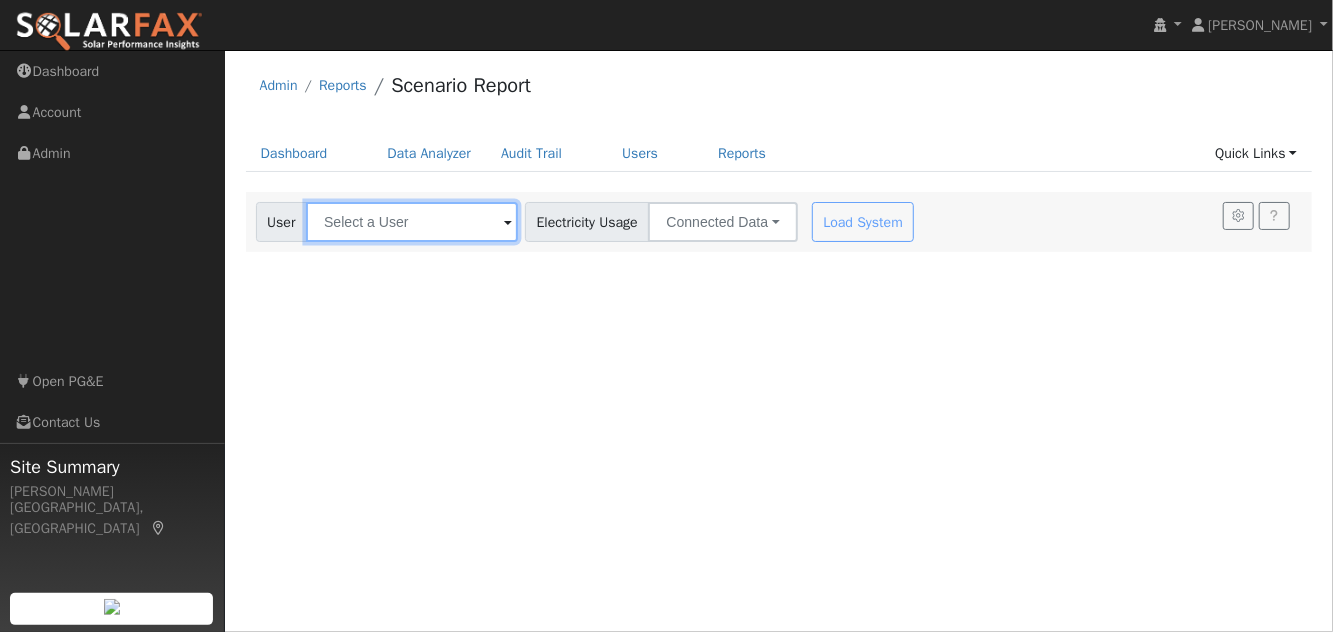 click at bounding box center [412, 222] 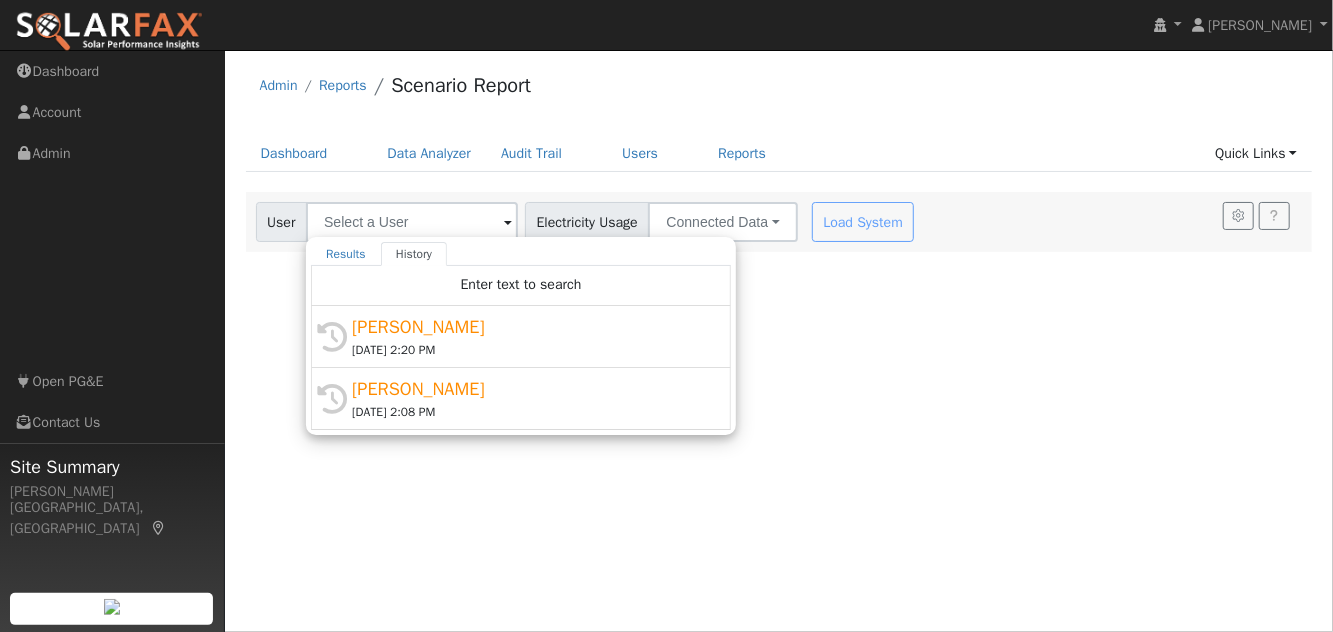 click on "[PERSON_NAME]" at bounding box center (530, 327) 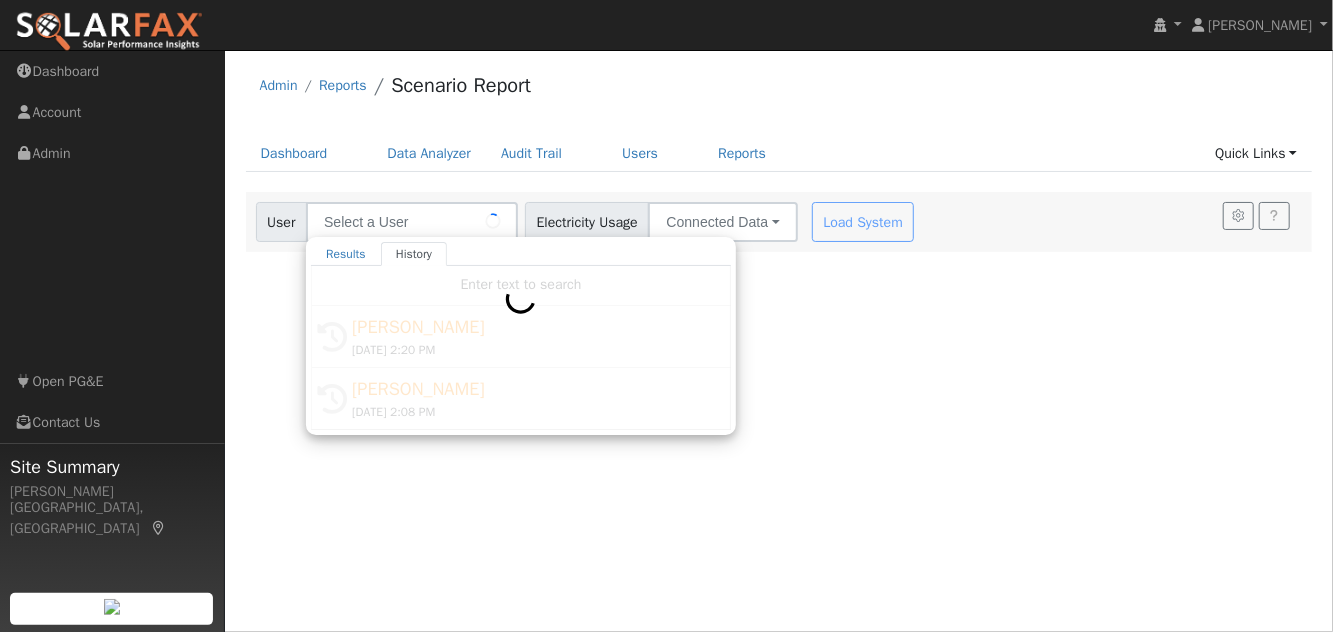 type on "[PERSON_NAME]" 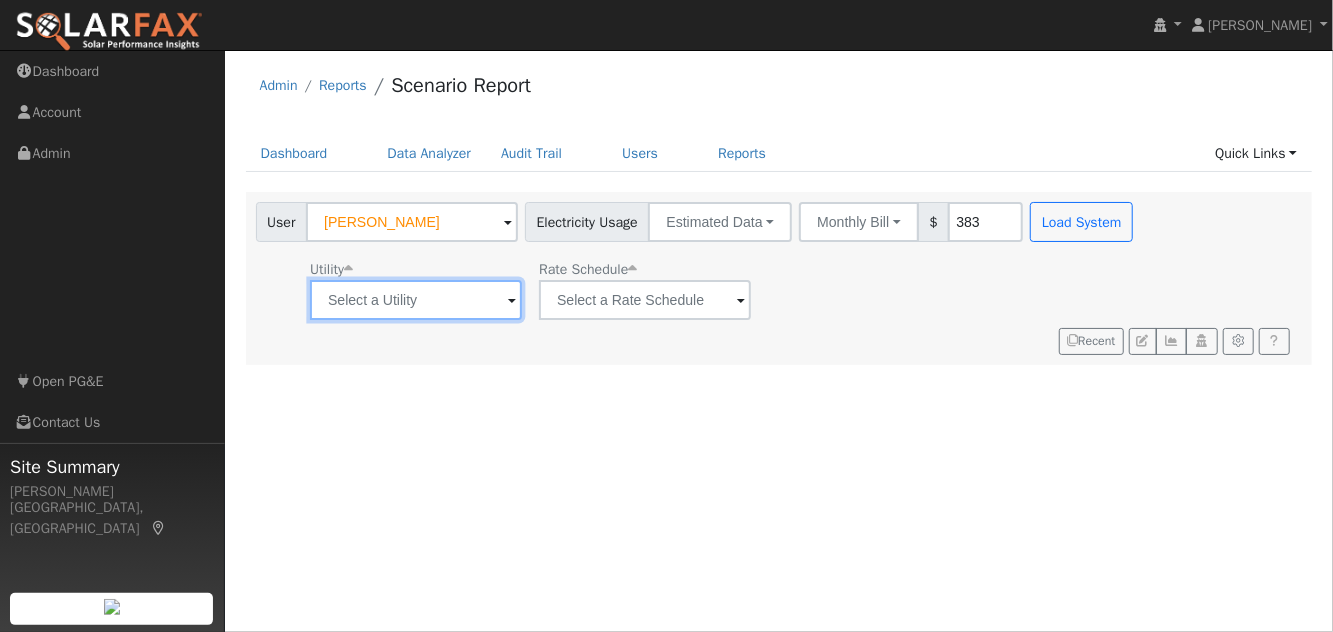 click at bounding box center [416, 300] 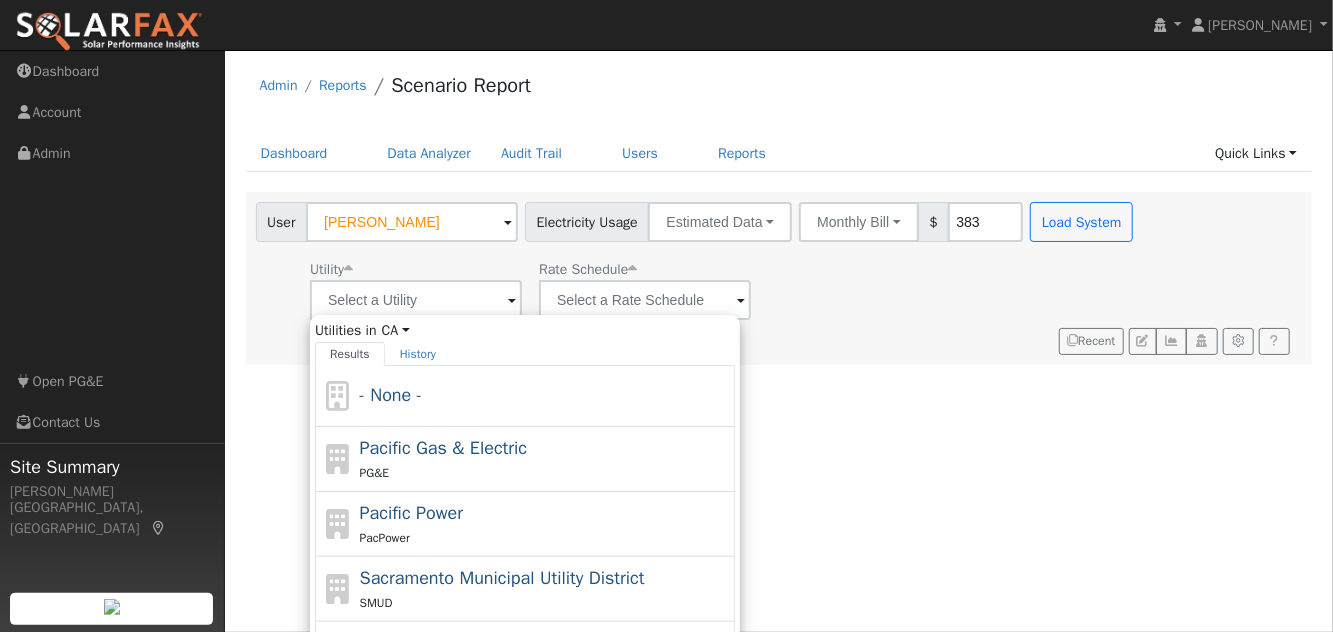 click on "PG&E" at bounding box center [545, 472] 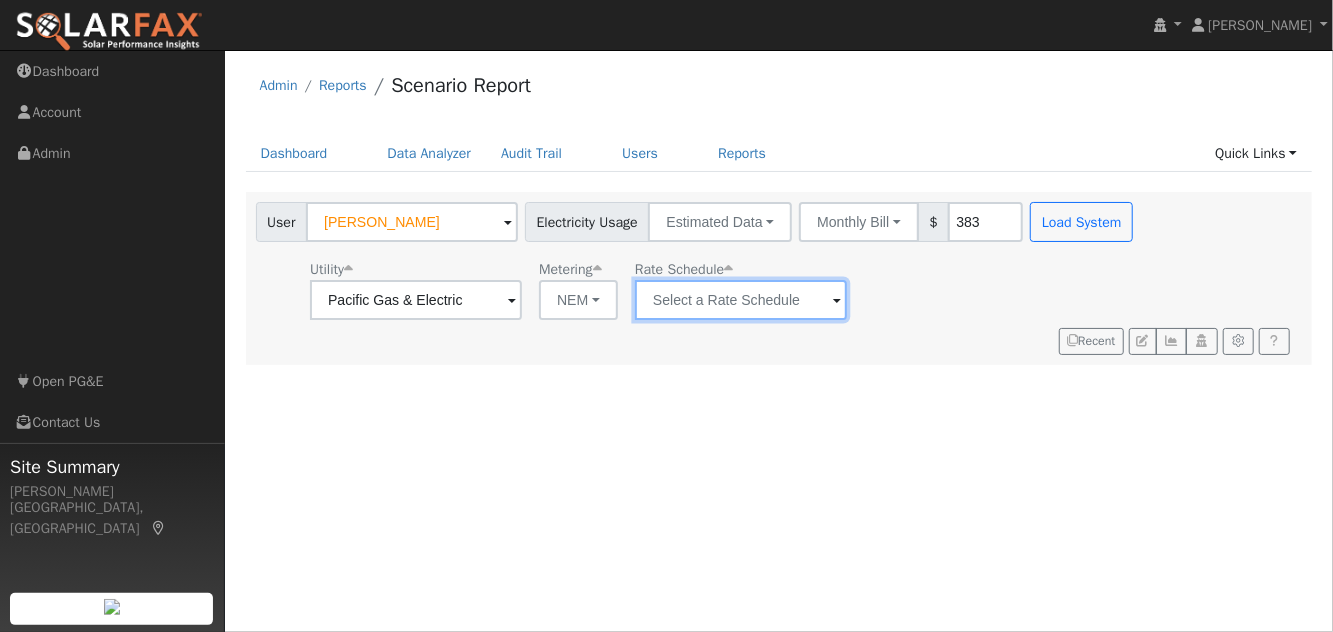 click at bounding box center [416, 300] 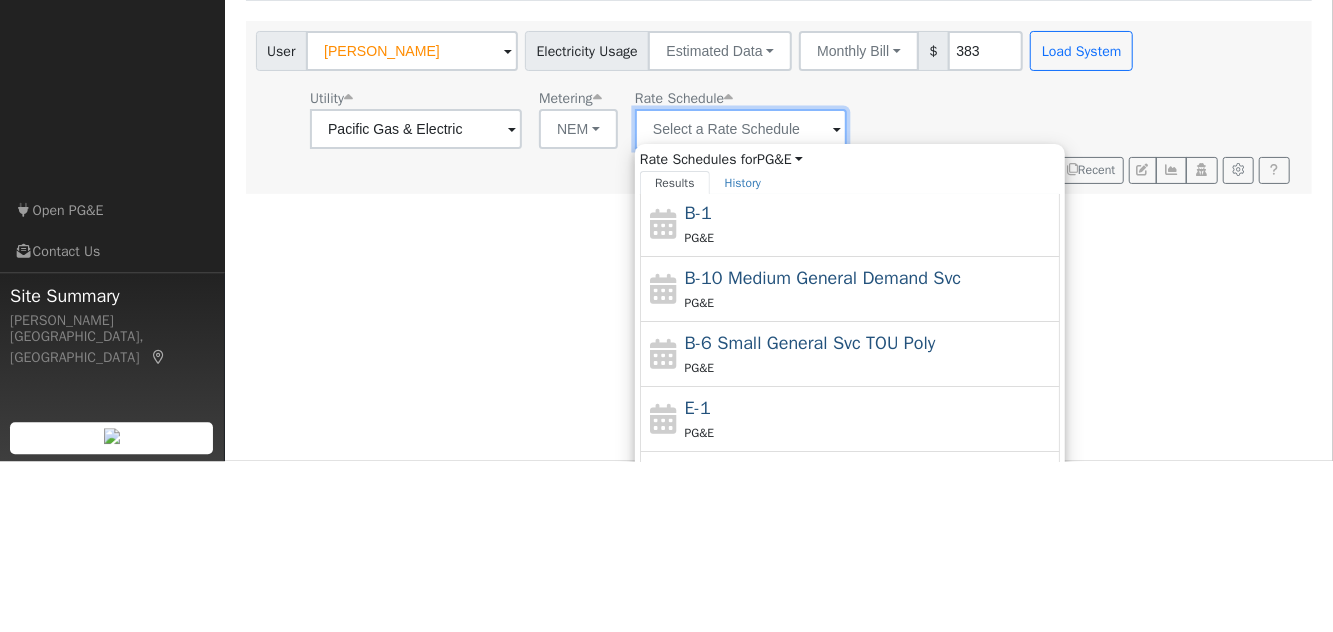 scroll, scrollTop: 126, scrollLeft: 0, axis: vertical 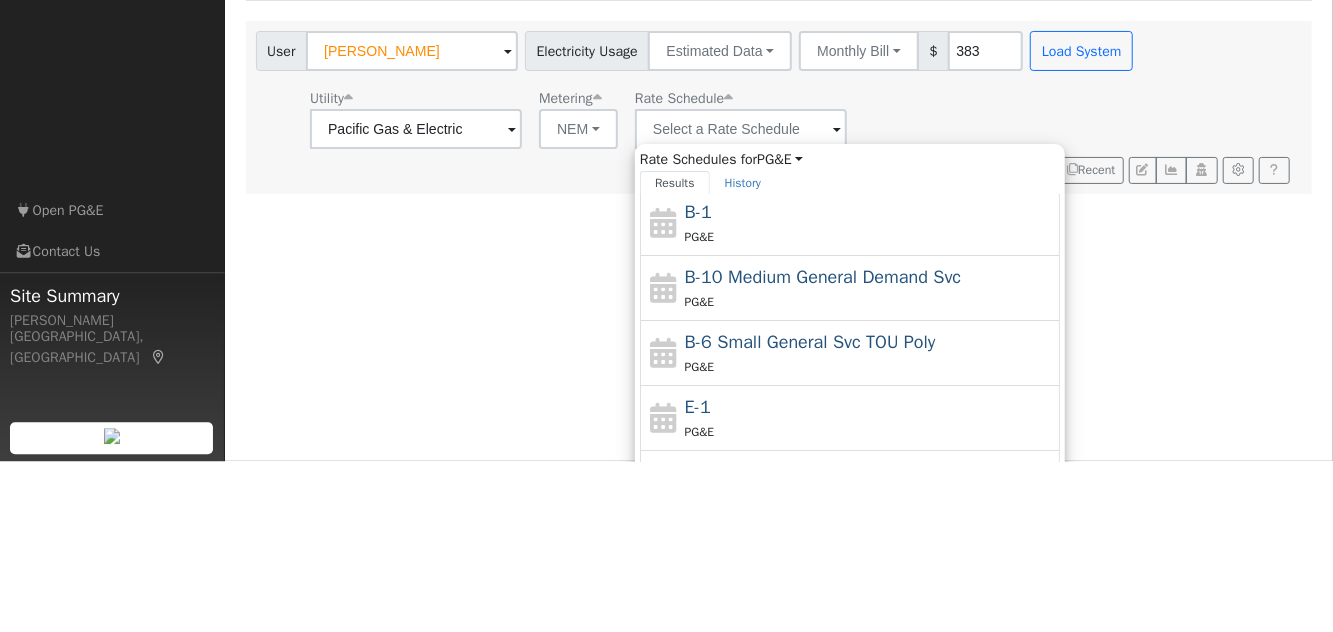 click on "B-1 PG&E" at bounding box center [870, 394] 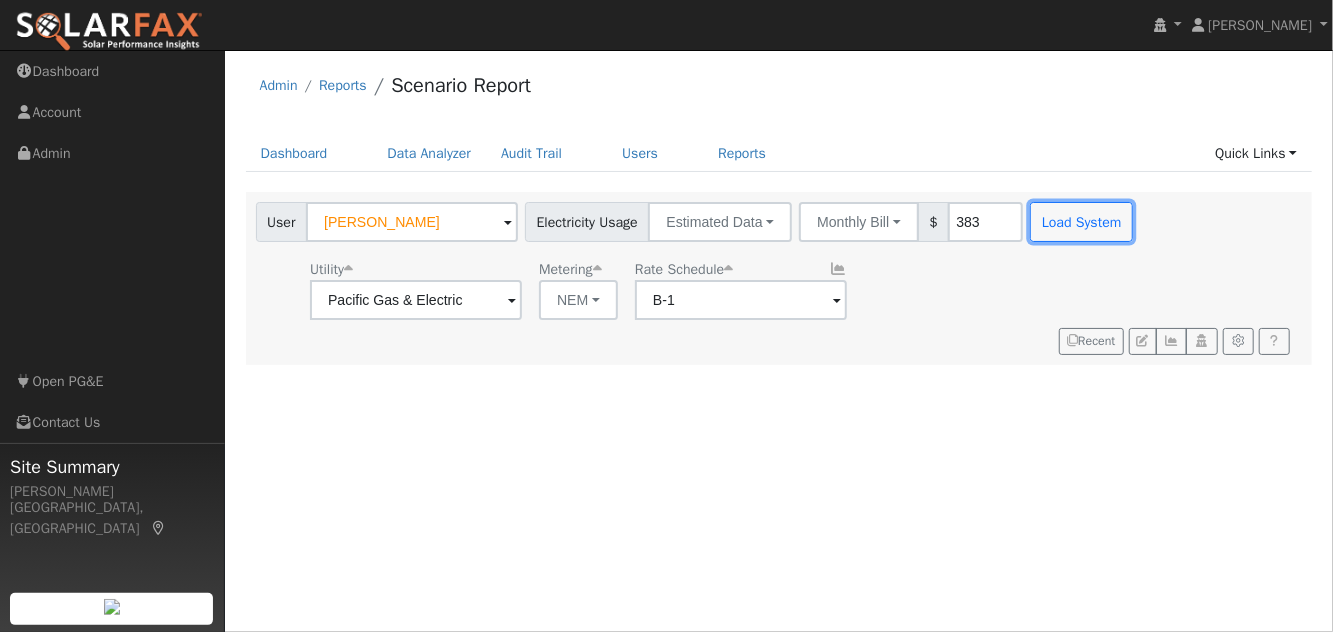 click on "Load System" at bounding box center (1081, 222) 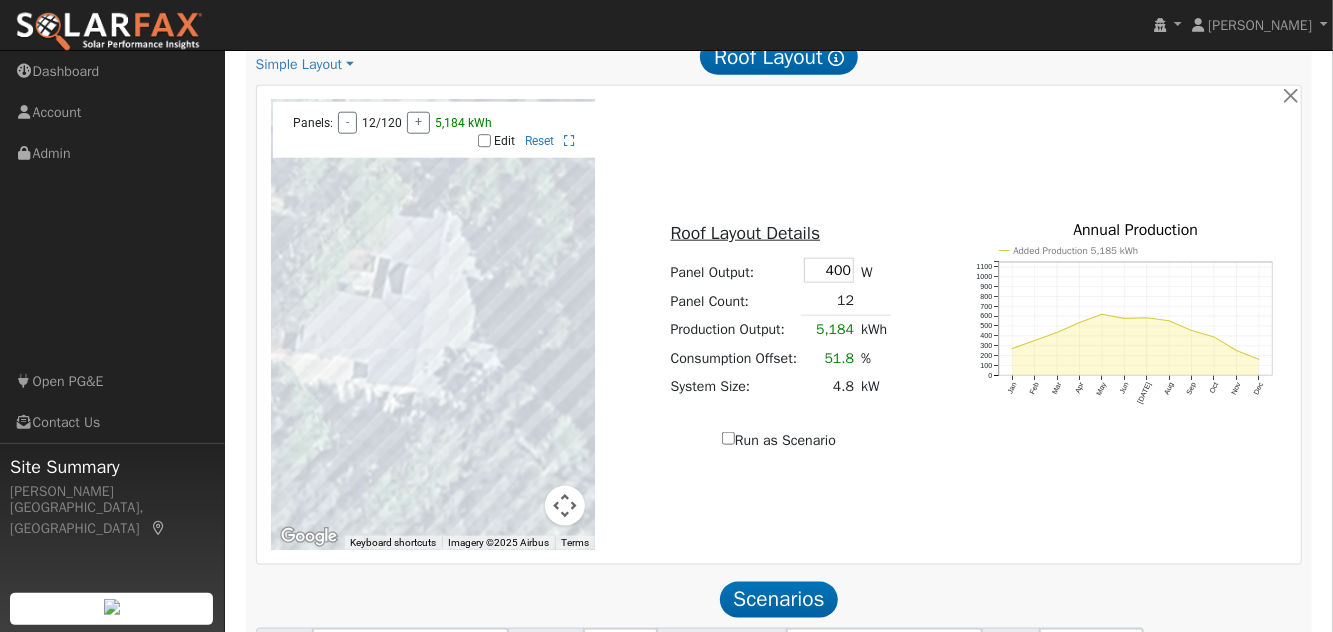 scroll, scrollTop: 1073, scrollLeft: 0, axis: vertical 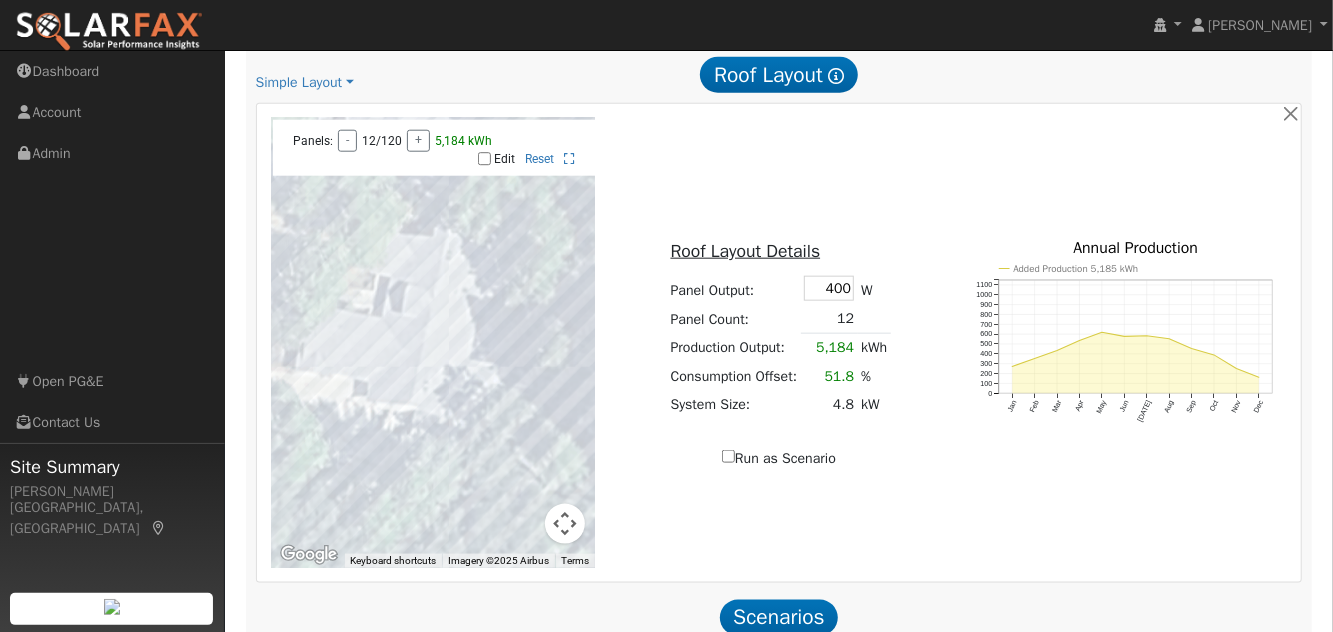 click on "Panels: - 12/120 + 5,184 kWh Edit Reset" at bounding box center (434, 148) 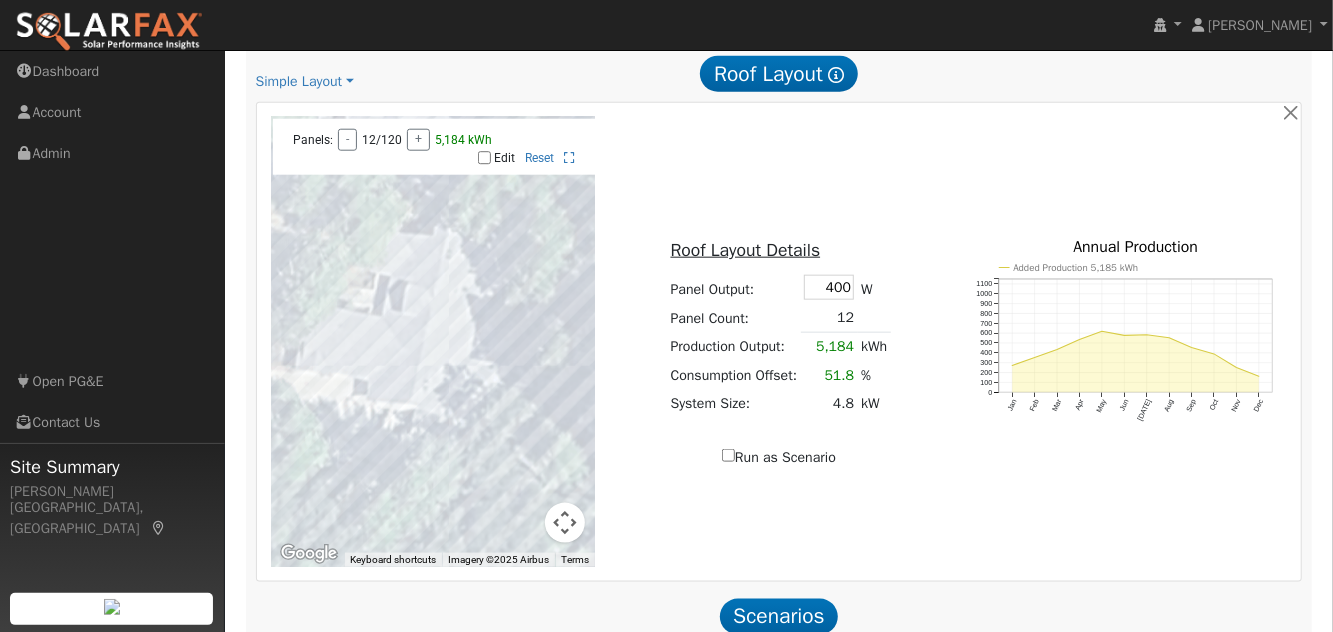 click on "Edit" at bounding box center [484, 158] 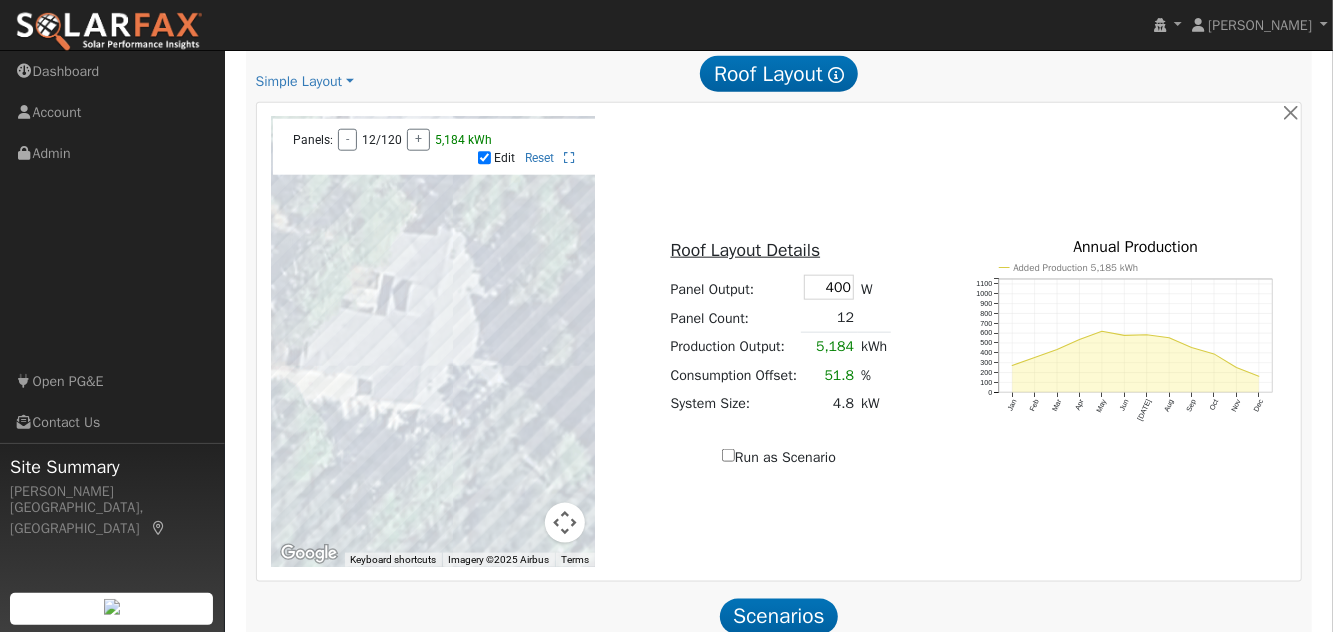 click on "Panels: - 12/120 + 5,184 kWh Edit Reset" at bounding box center [434, 147] 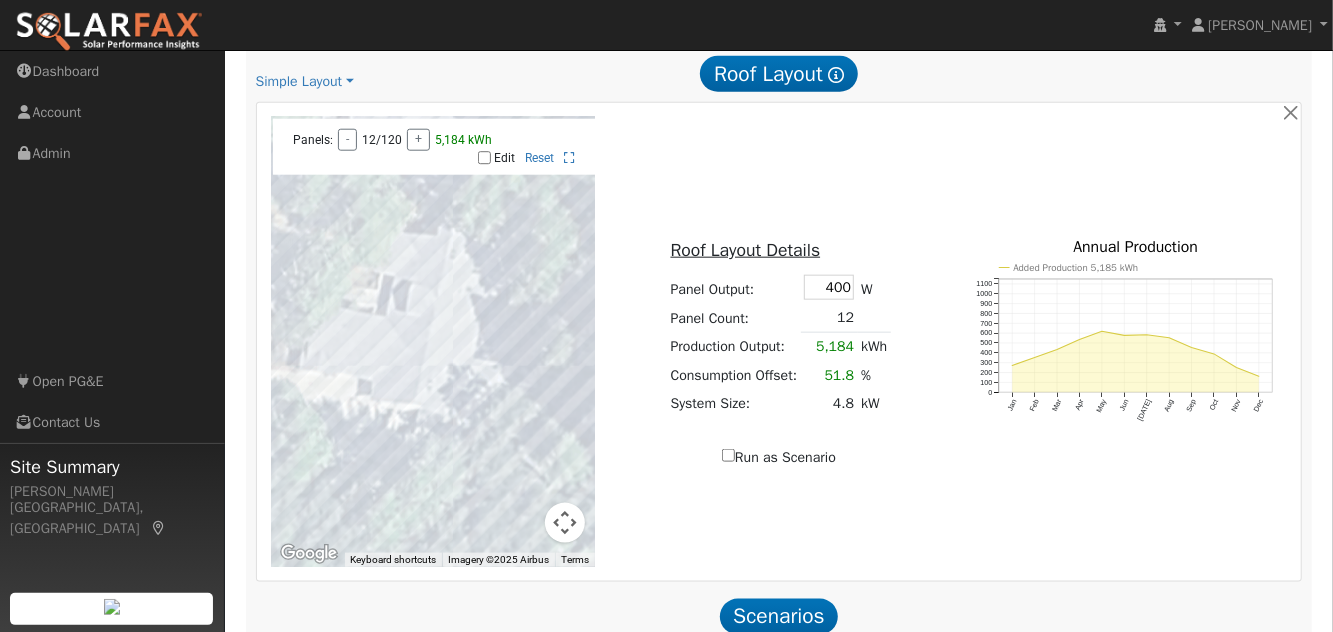 click on "Edit" at bounding box center (484, 158) 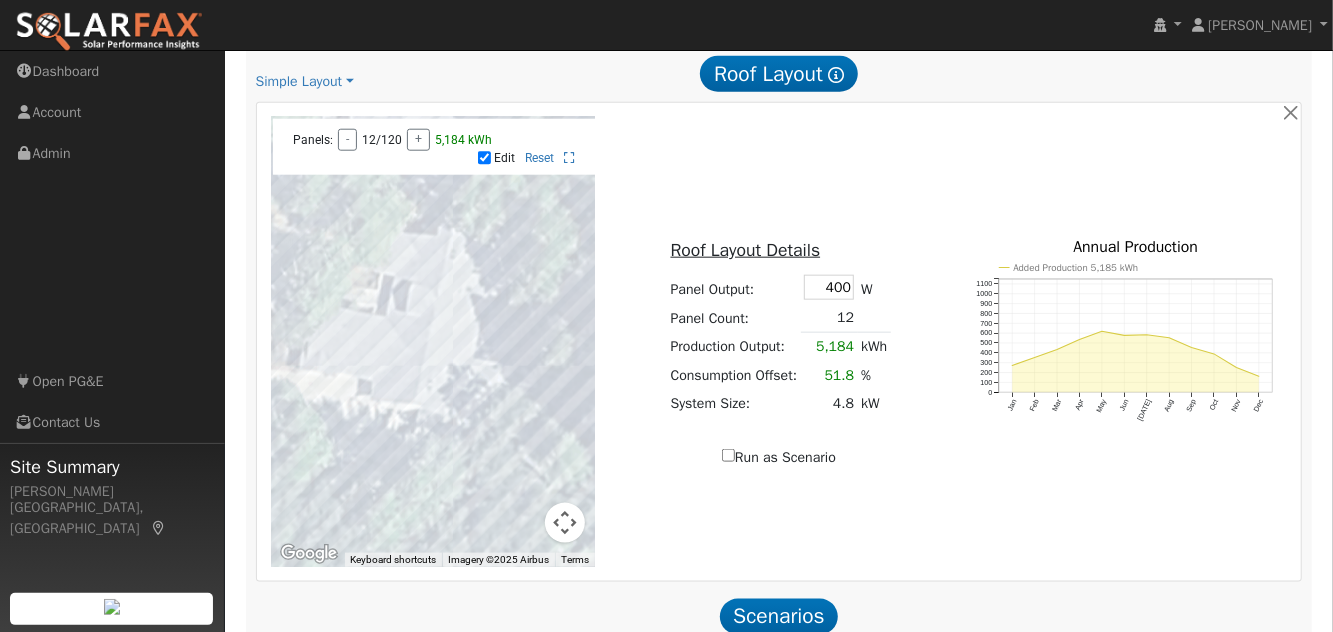 click at bounding box center (433, 342) 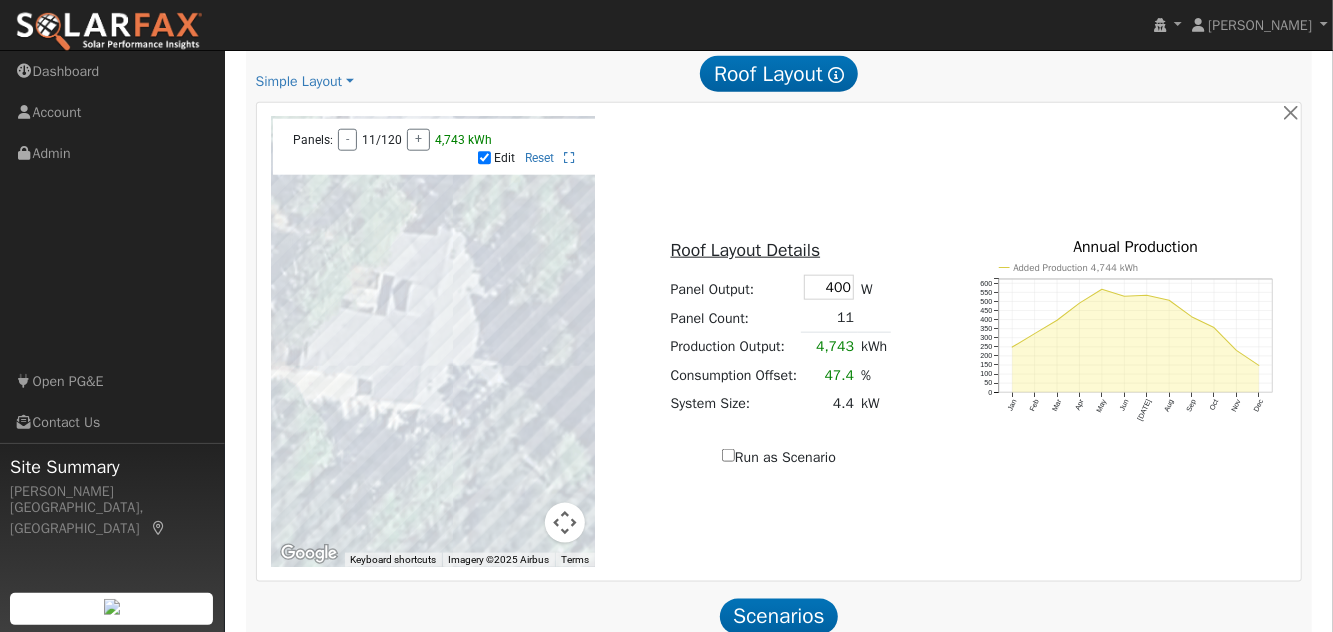 click at bounding box center (433, 342) 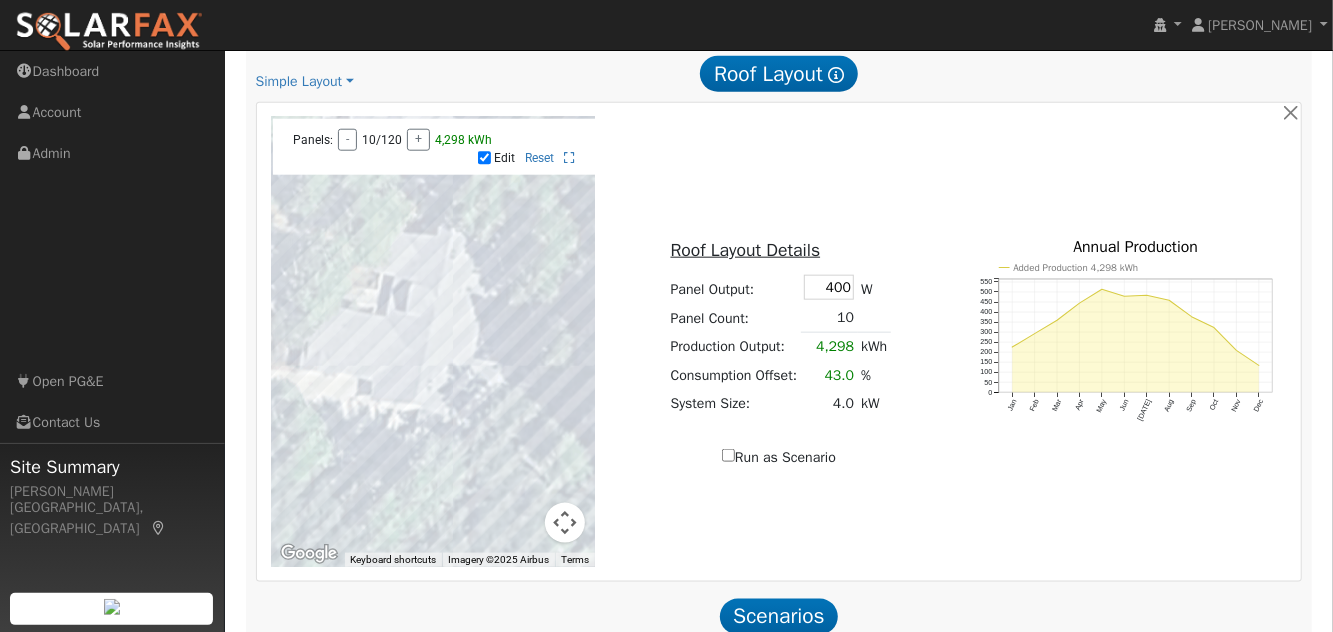 click at bounding box center (433, 342) 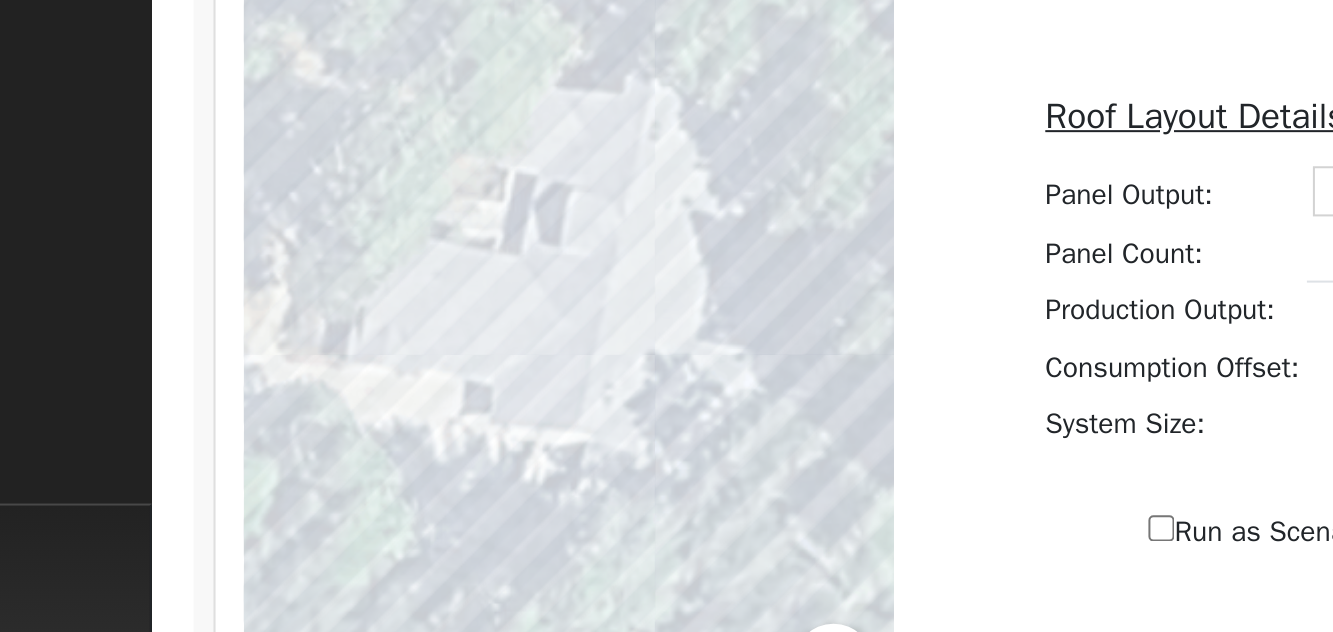 scroll, scrollTop: 1073, scrollLeft: 0, axis: vertical 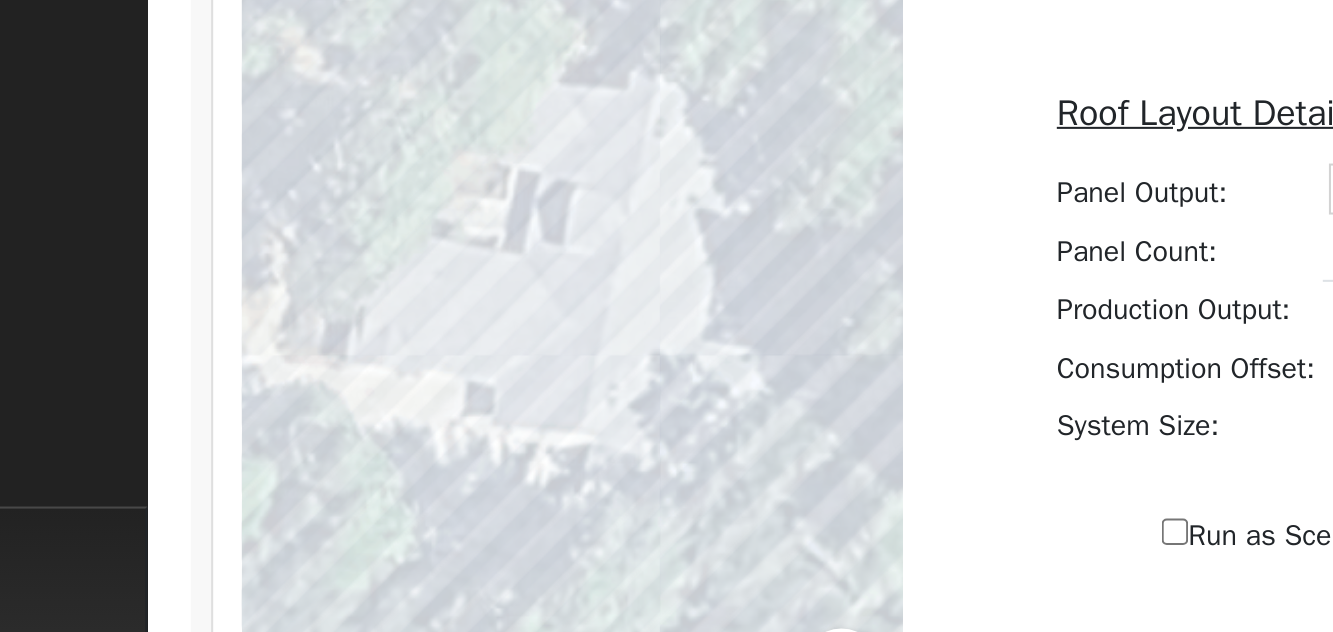click at bounding box center (433, 342) 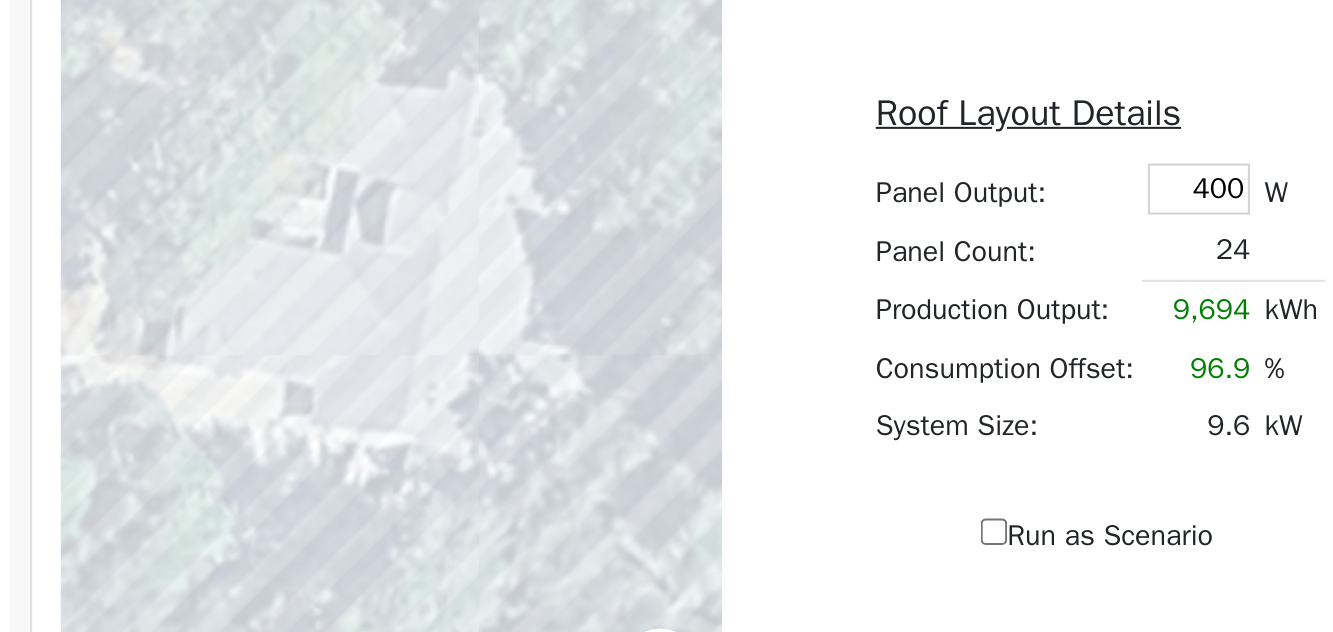 scroll, scrollTop: 1074, scrollLeft: 0, axis: vertical 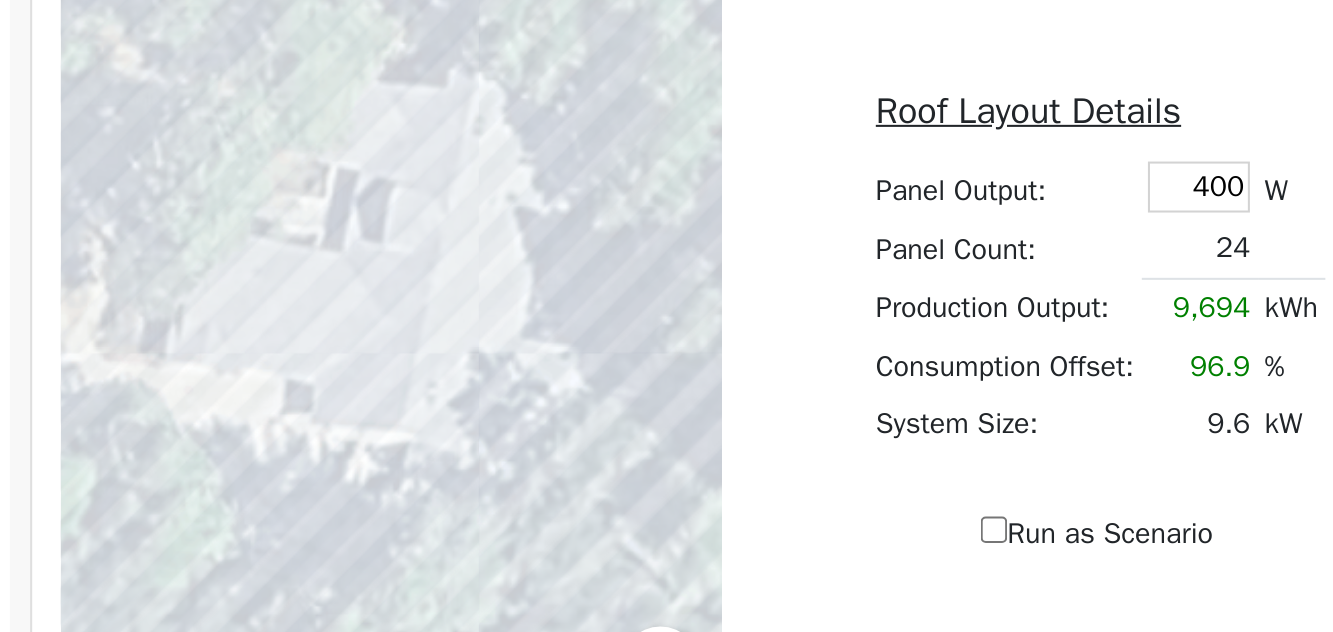 click on "Run as Scenario" at bounding box center [728, 455] 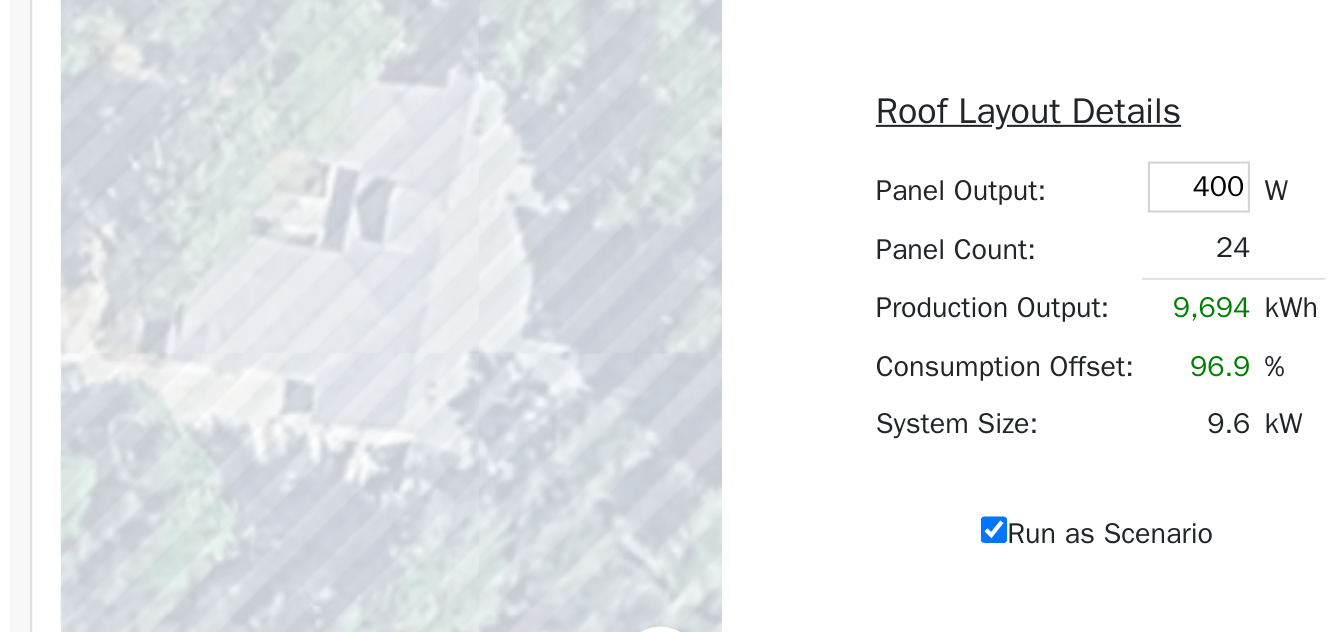 type on "9694" 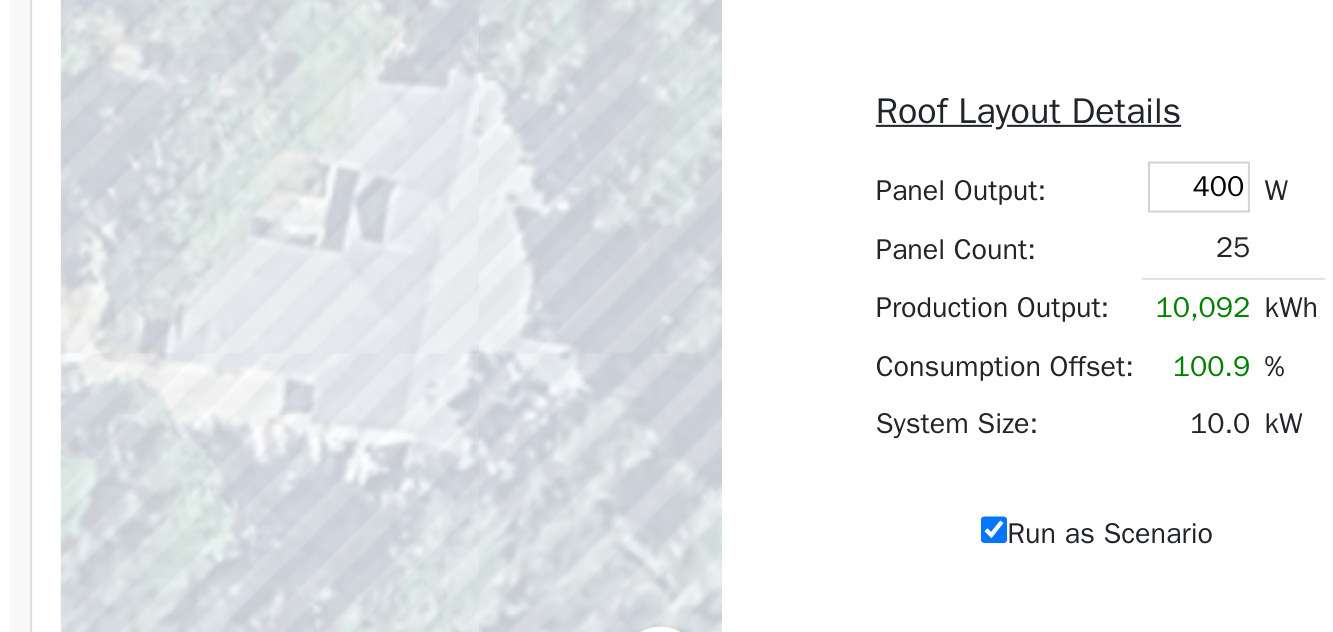 click at bounding box center (433, 342) 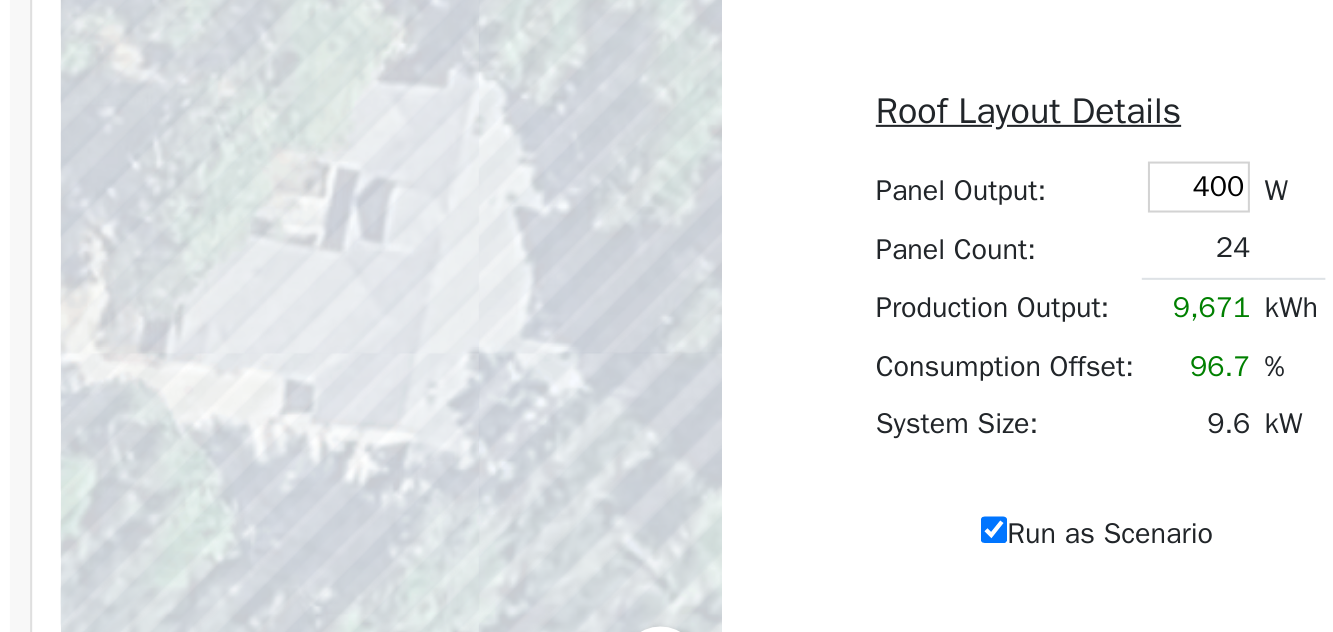 click at bounding box center [433, 342] 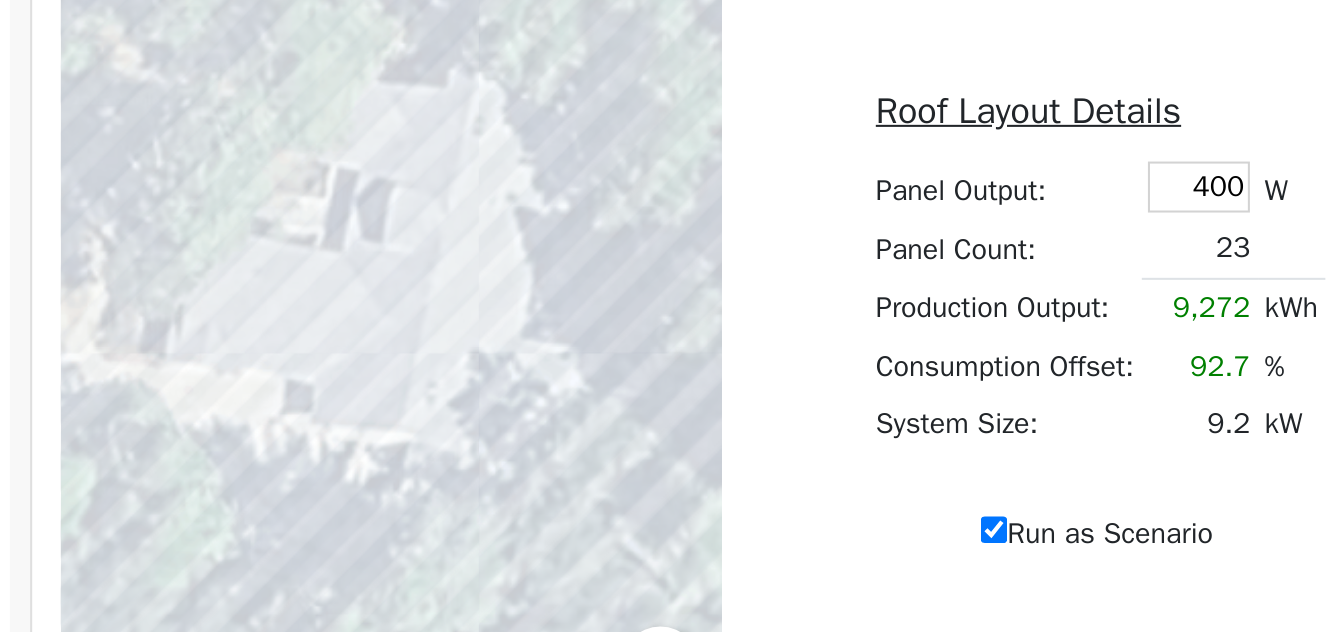 click at bounding box center (433, 342) 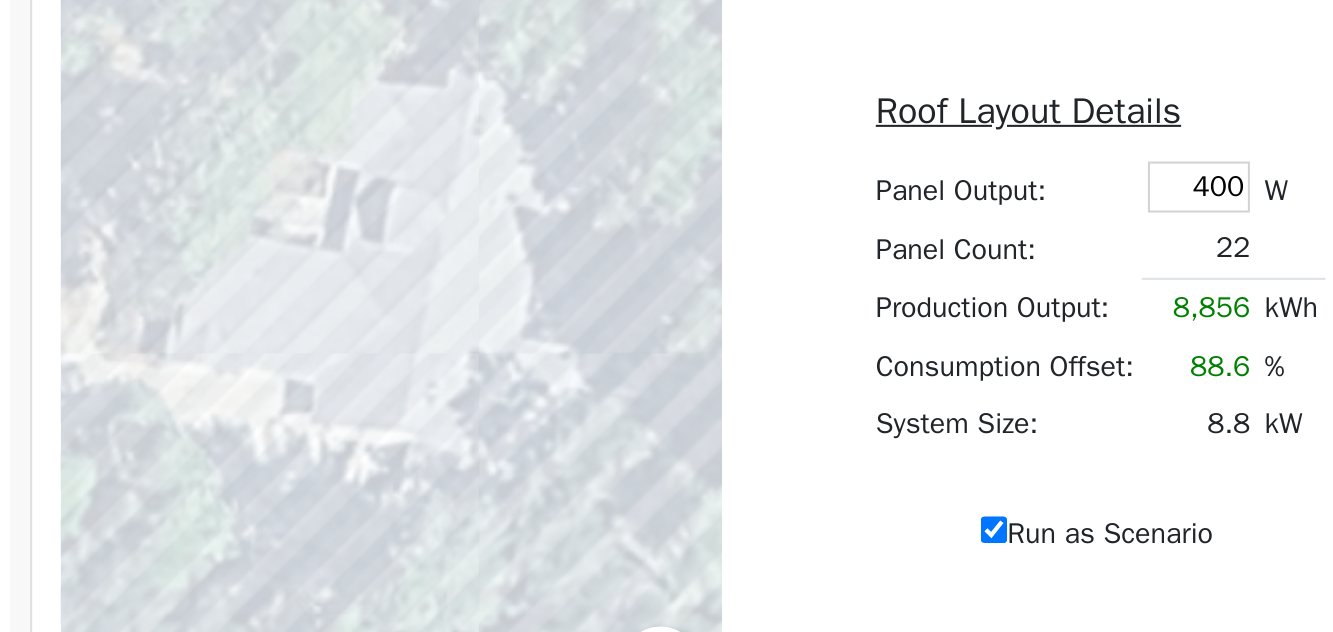 click at bounding box center (433, 342) 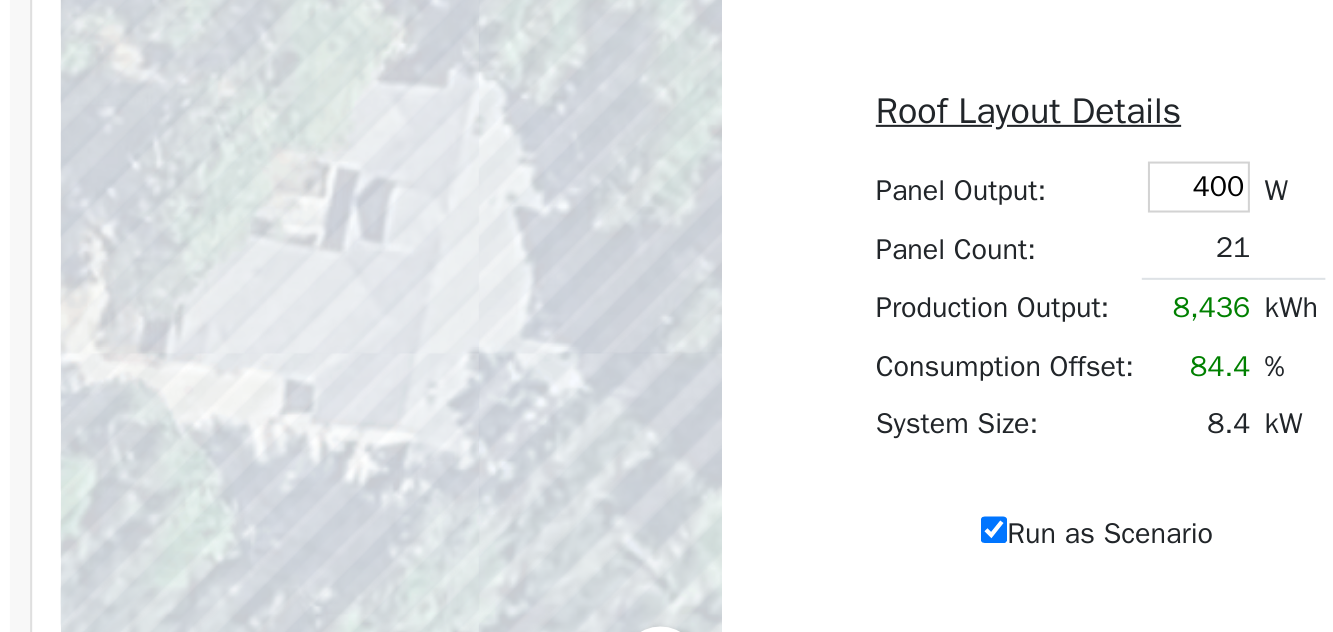 click on "400" at bounding box center [829, 287] 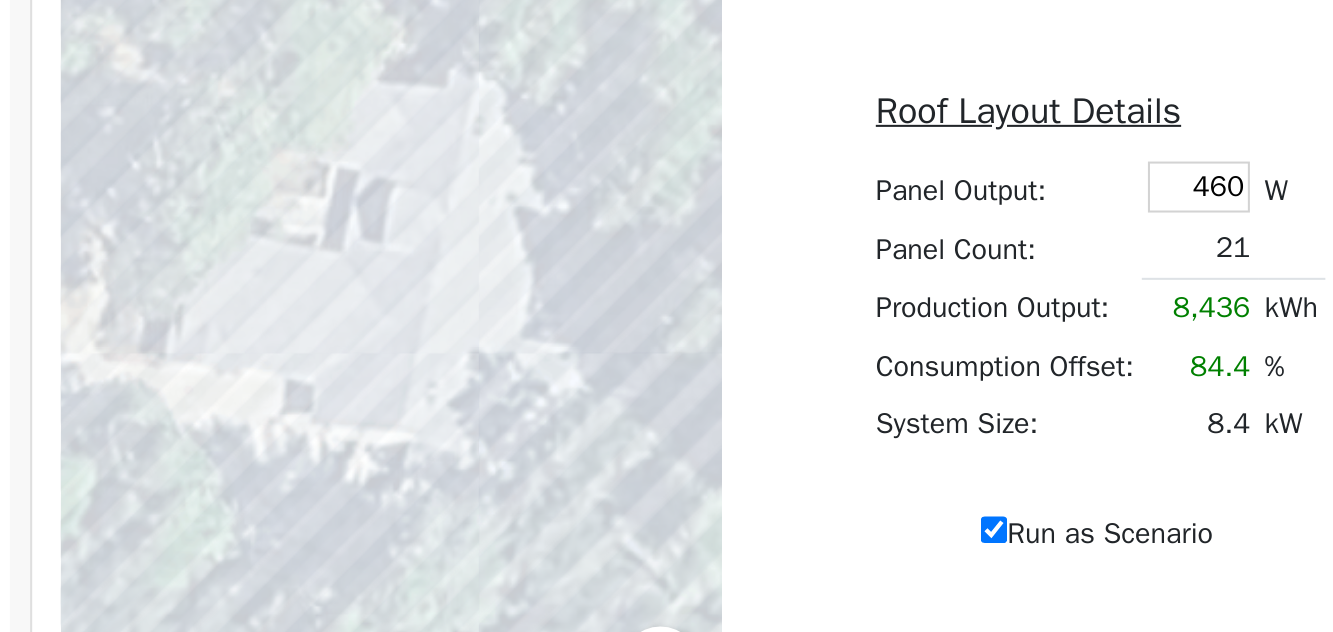type on "460" 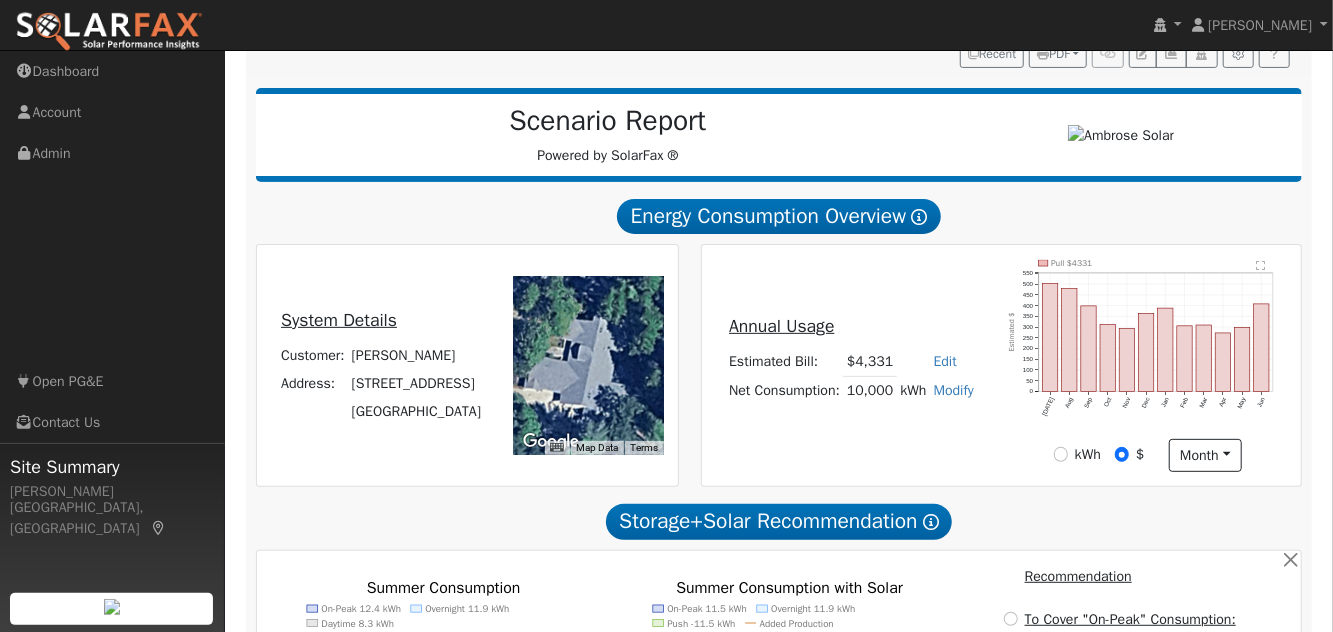 scroll, scrollTop: 284, scrollLeft: 0, axis: vertical 